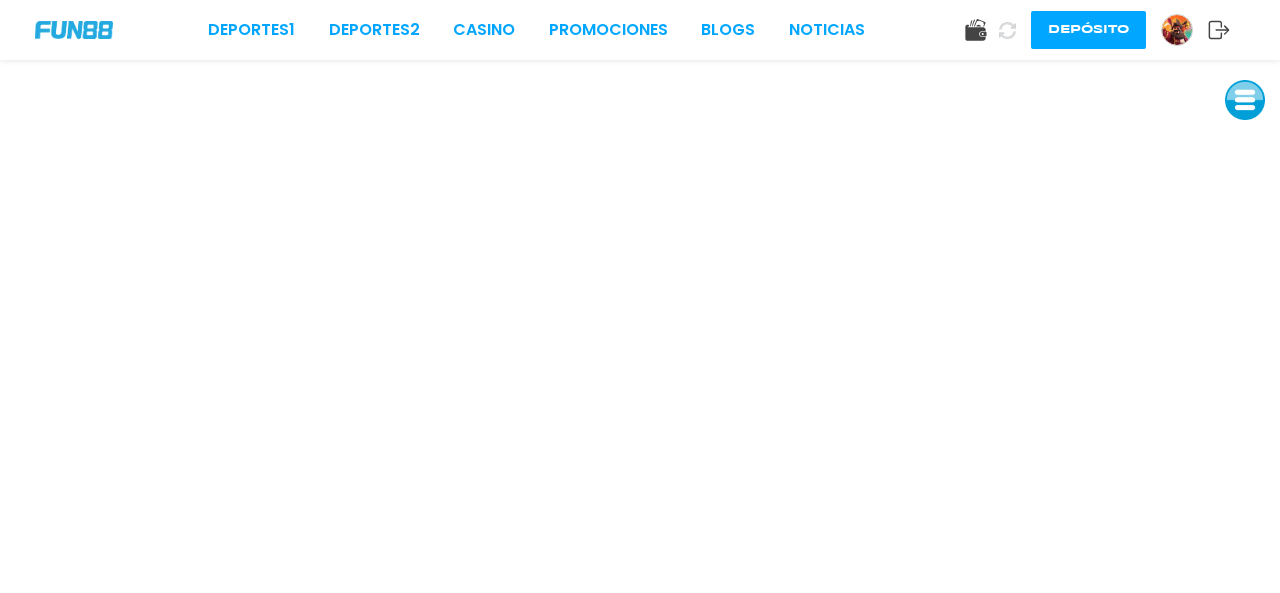 scroll, scrollTop: 0, scrollLeft: 0, axis: both 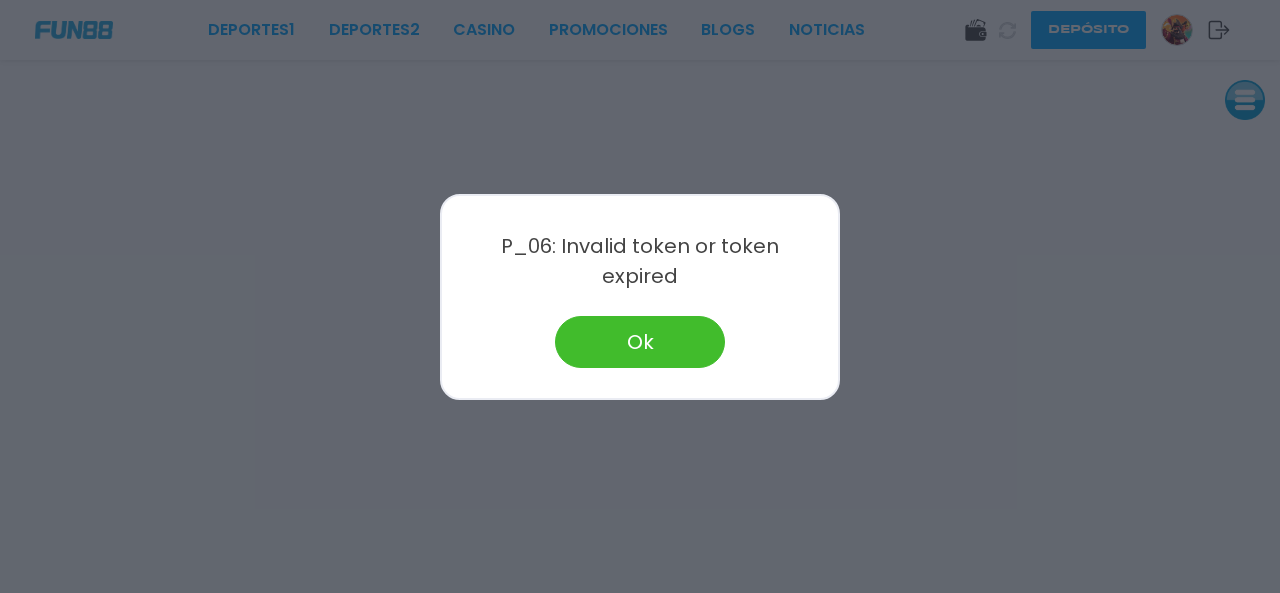 click on "Ok" at bounding box center [640, 342] 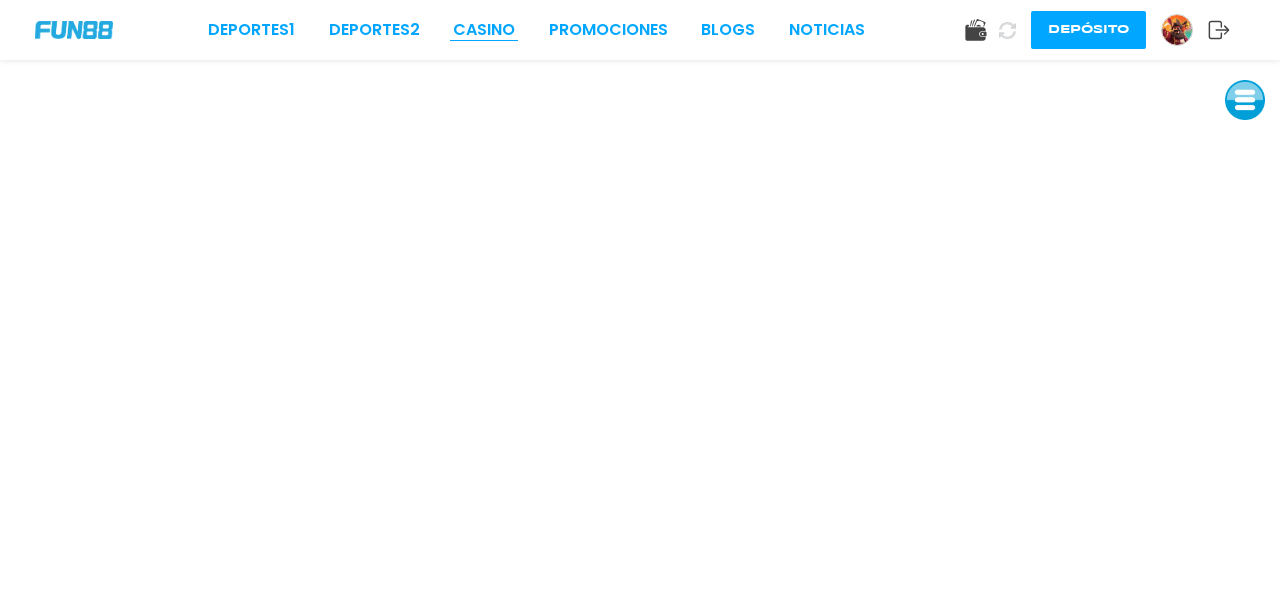 click on "CASINO" at bounding box center (484, 30) 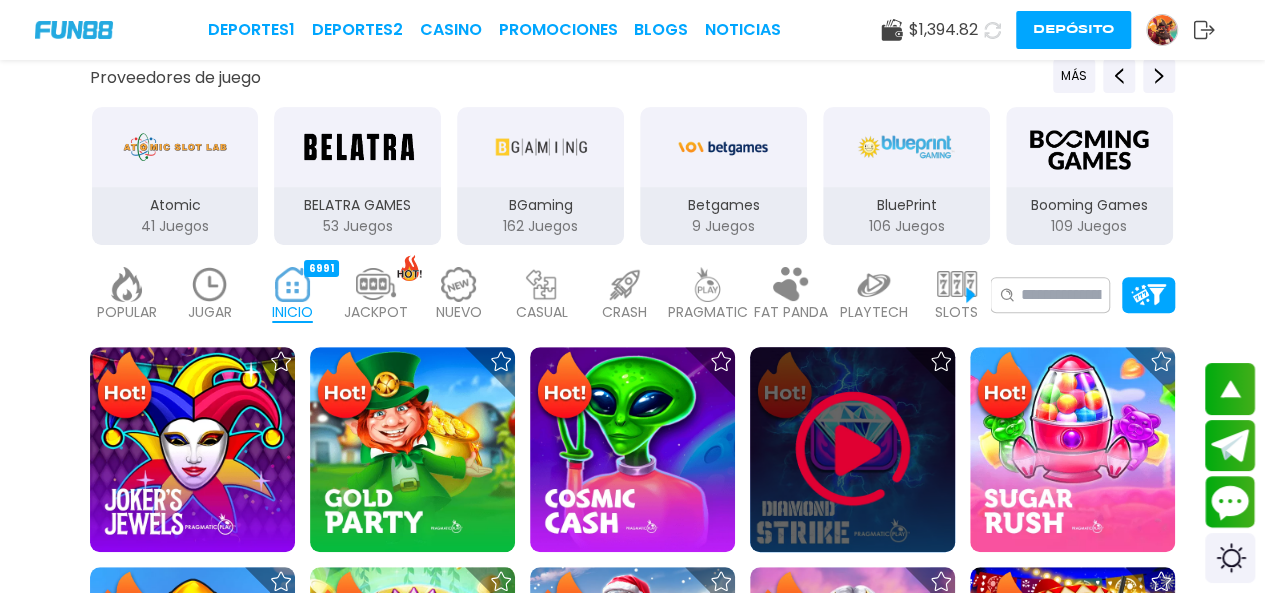 scroll, scrollTop: 330, scrollLeft: 0, axis: vertical 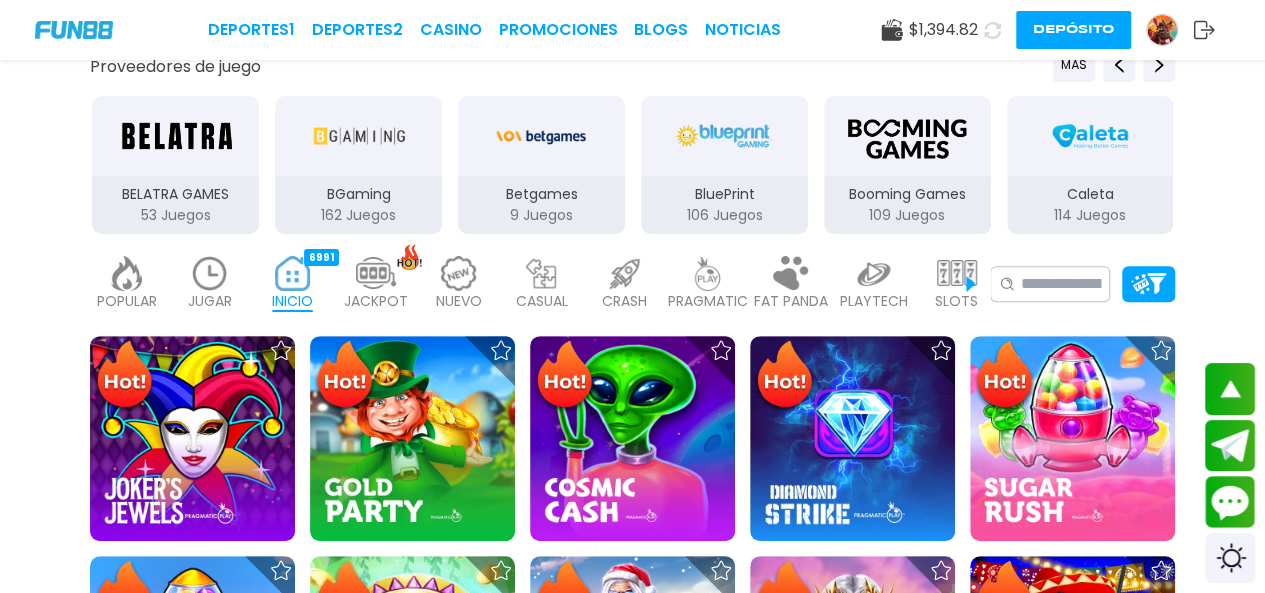 click at bounding box center [376, 273] 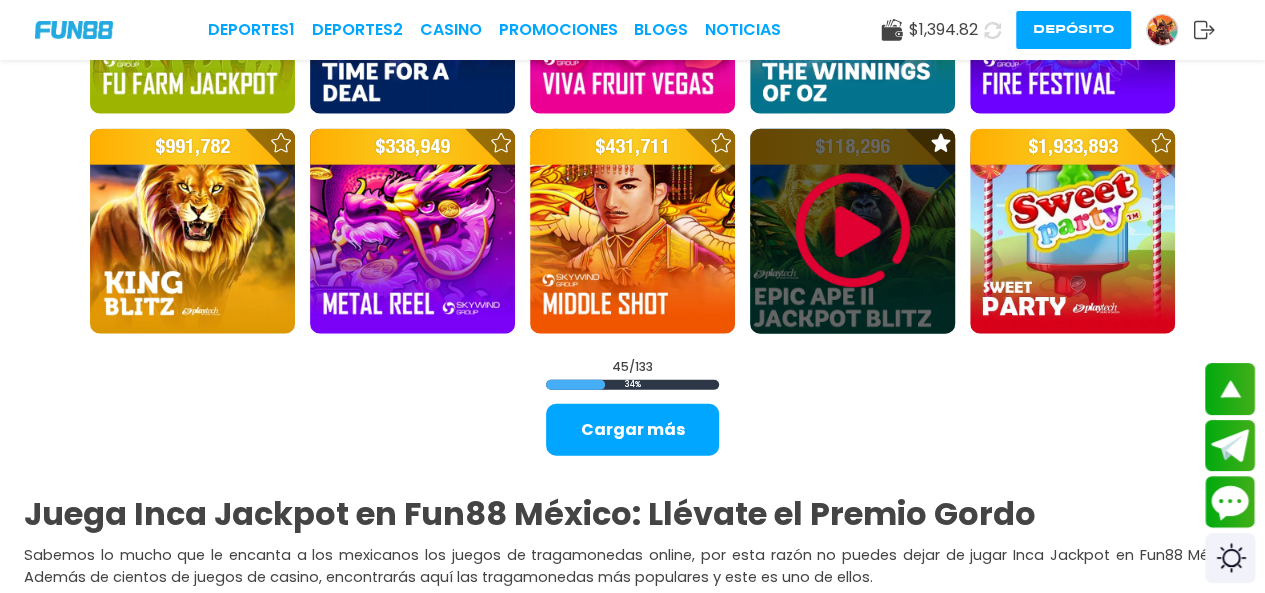 scroll, scrollTop: 2303, scrollLeft: 0, axis: vertical 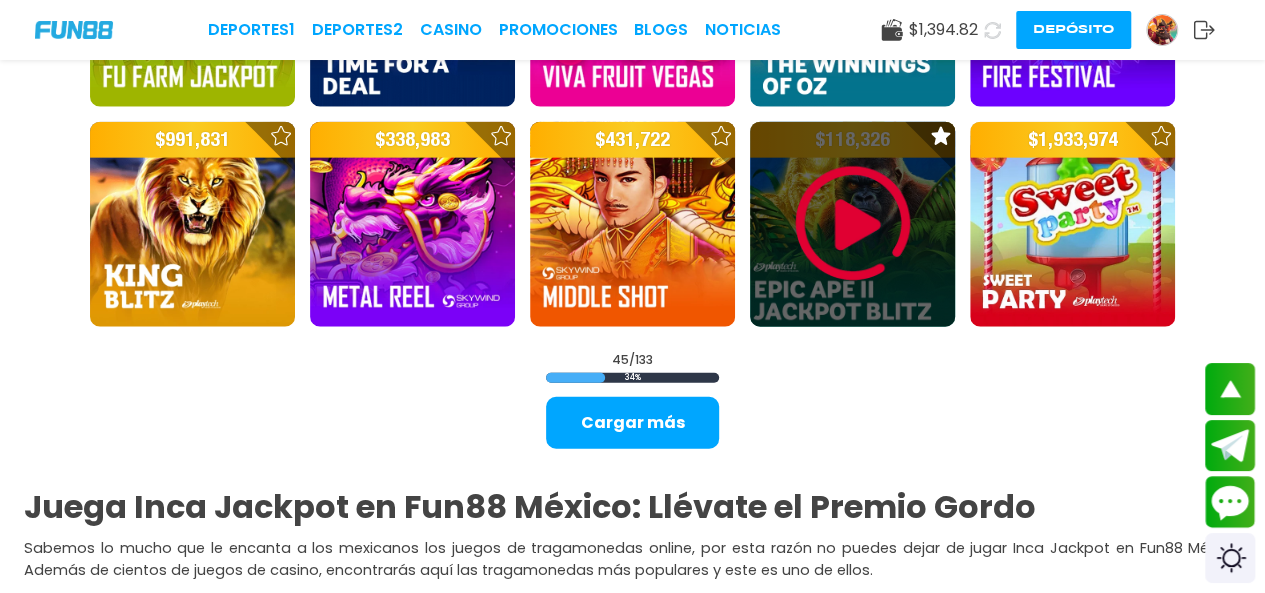 click at bounding box center (852, 224) 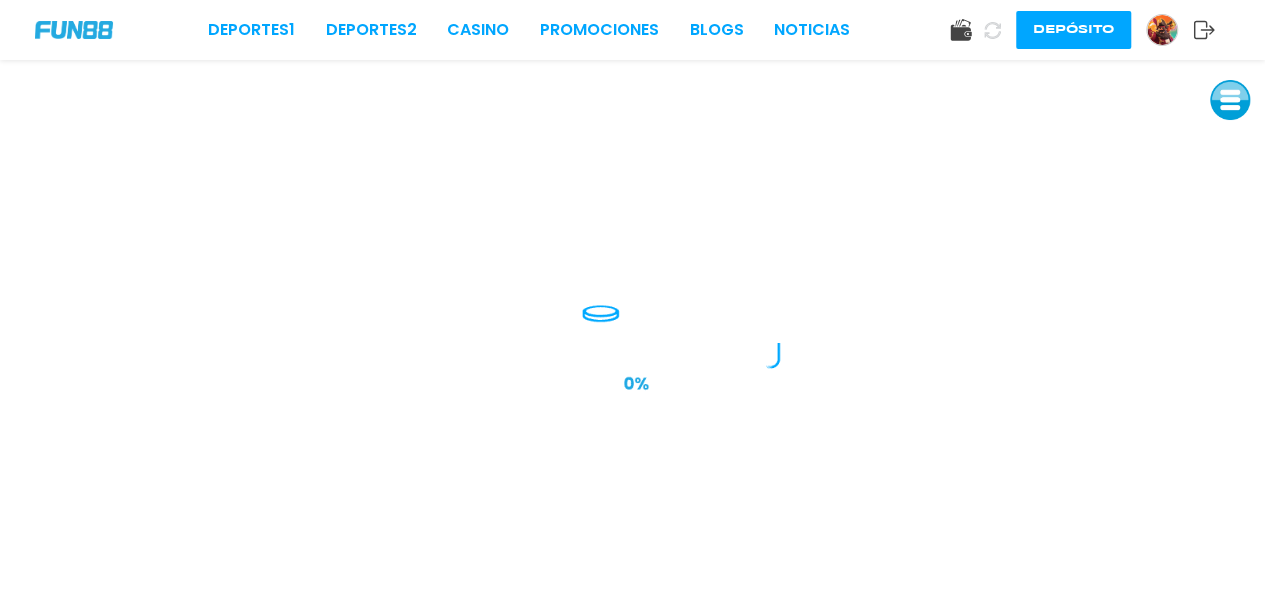 scroll, scrollTop: 0, scrollLeft: 0, axis: both 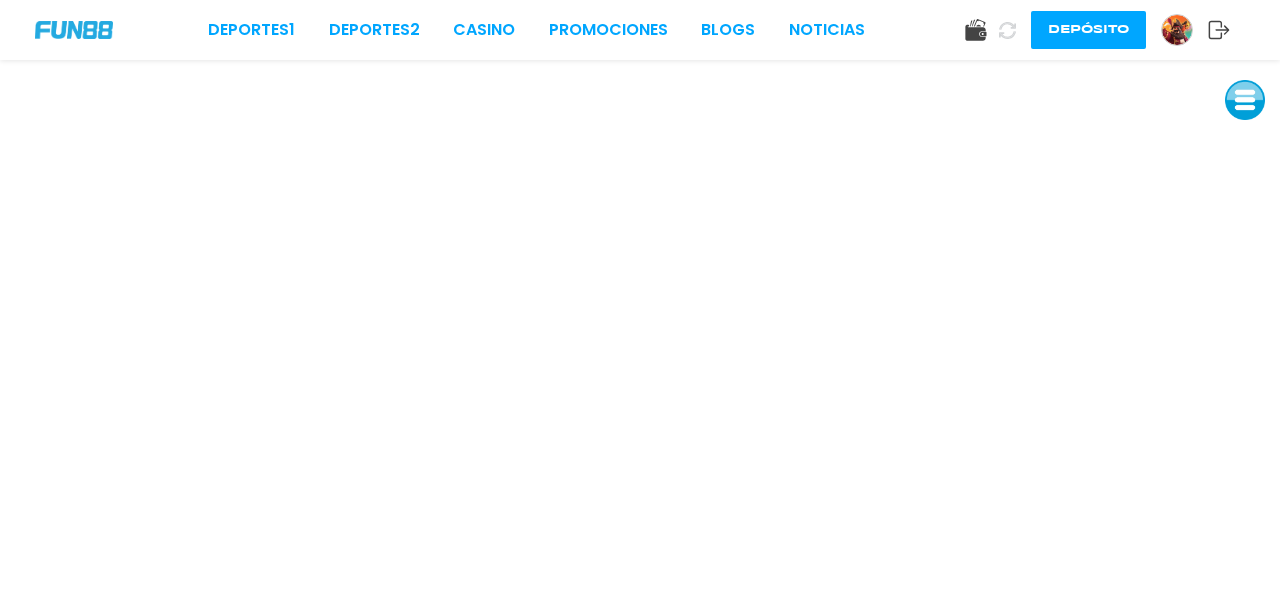 click 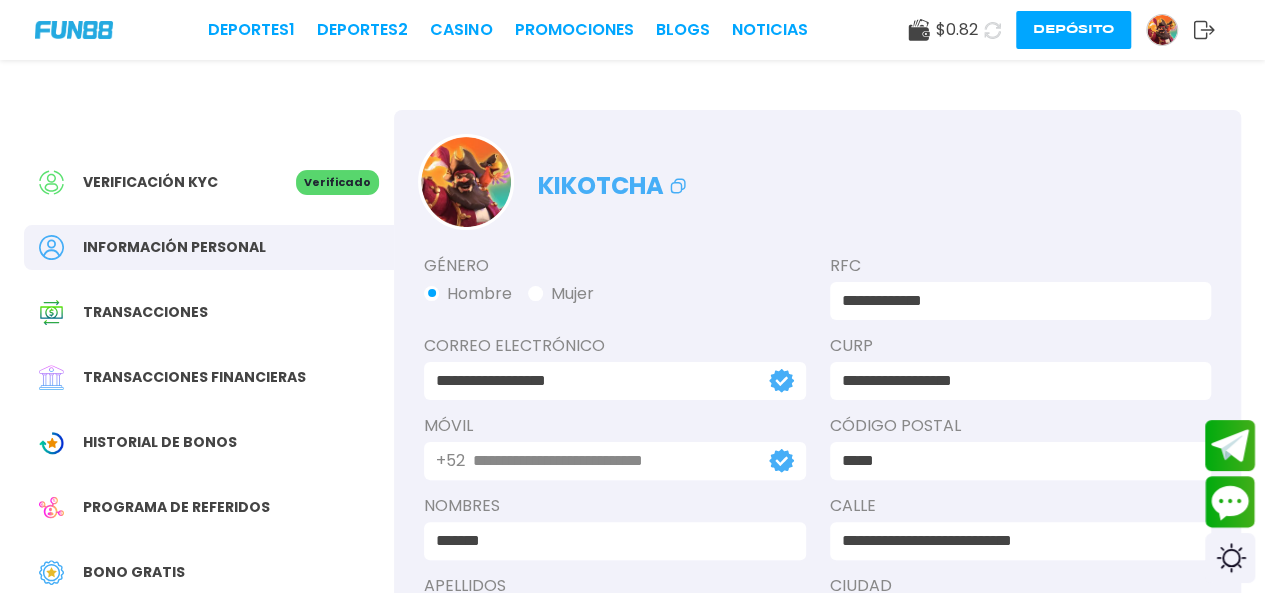 click at bounding box center [74, 29] 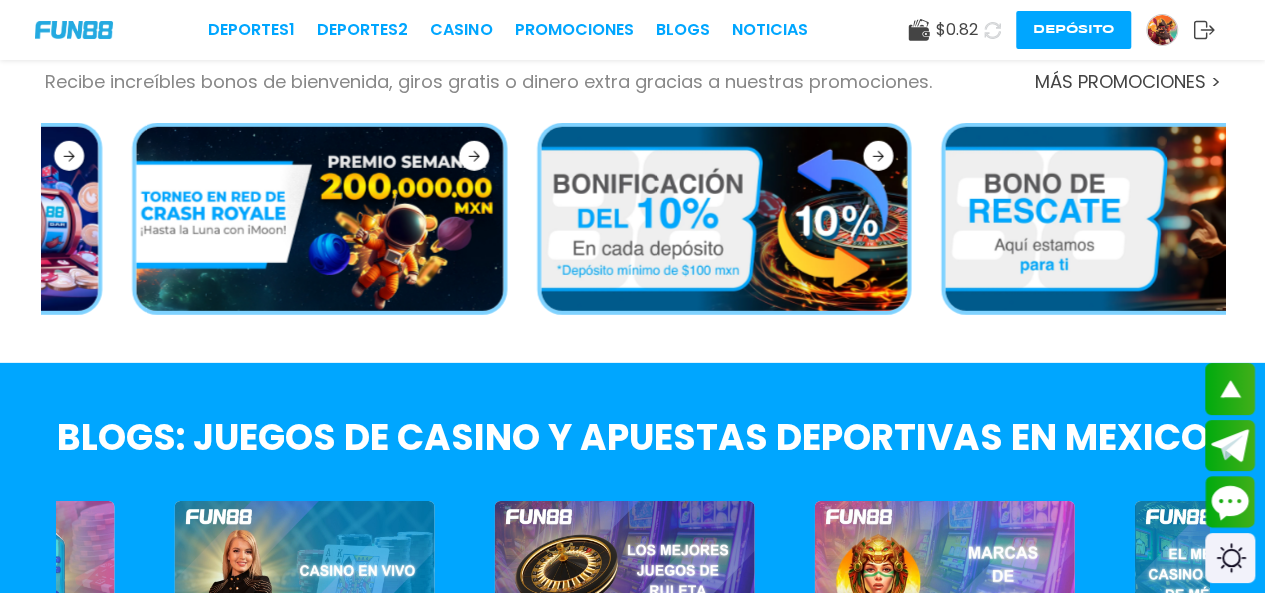 scroll, scrollTop: 2936, scrollLeft: 0, axis: vertical 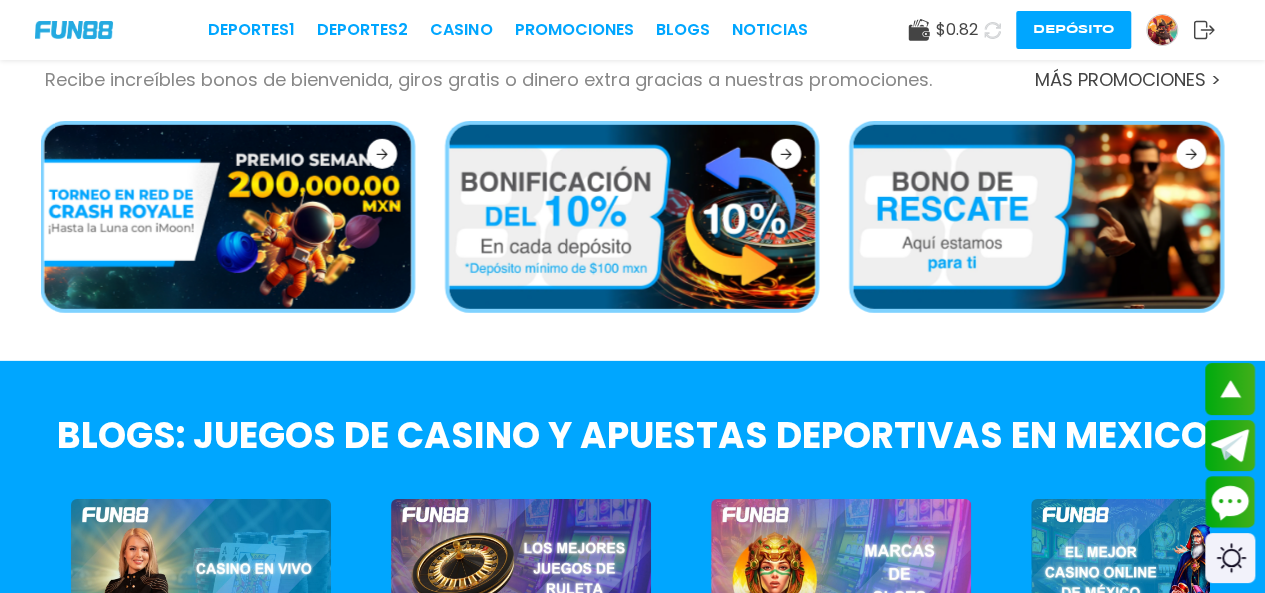click on "más promociones >" at bounding box center (1128, 79) 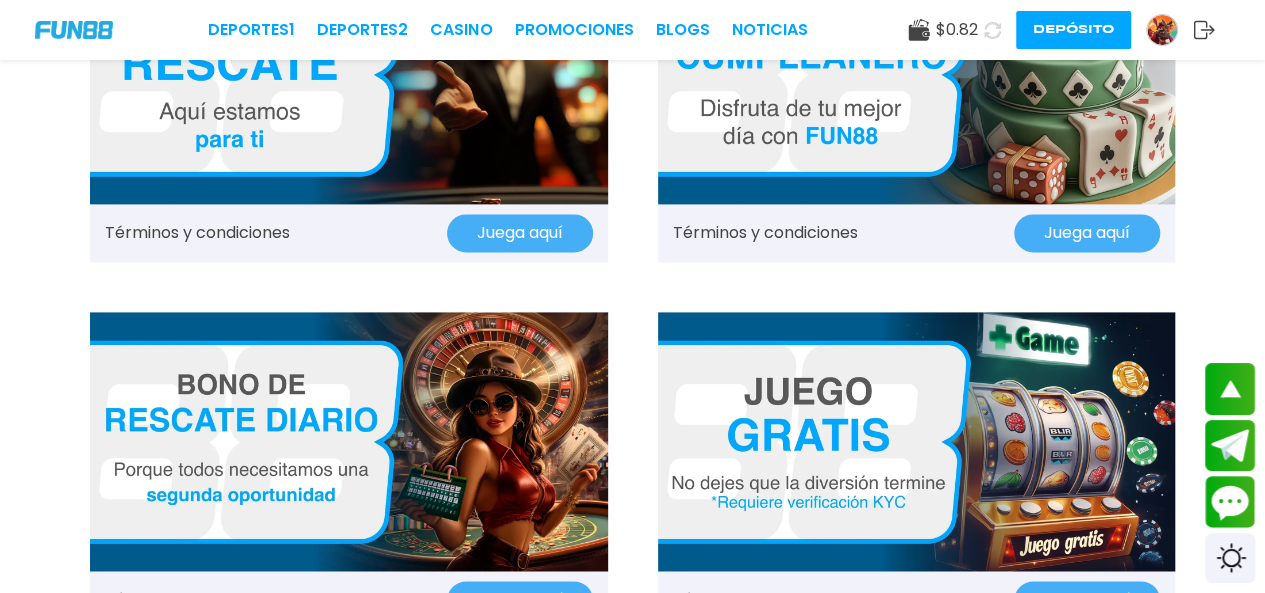 scroll, scrollTop: 1268, scrollLeft: 0, axis: vertical 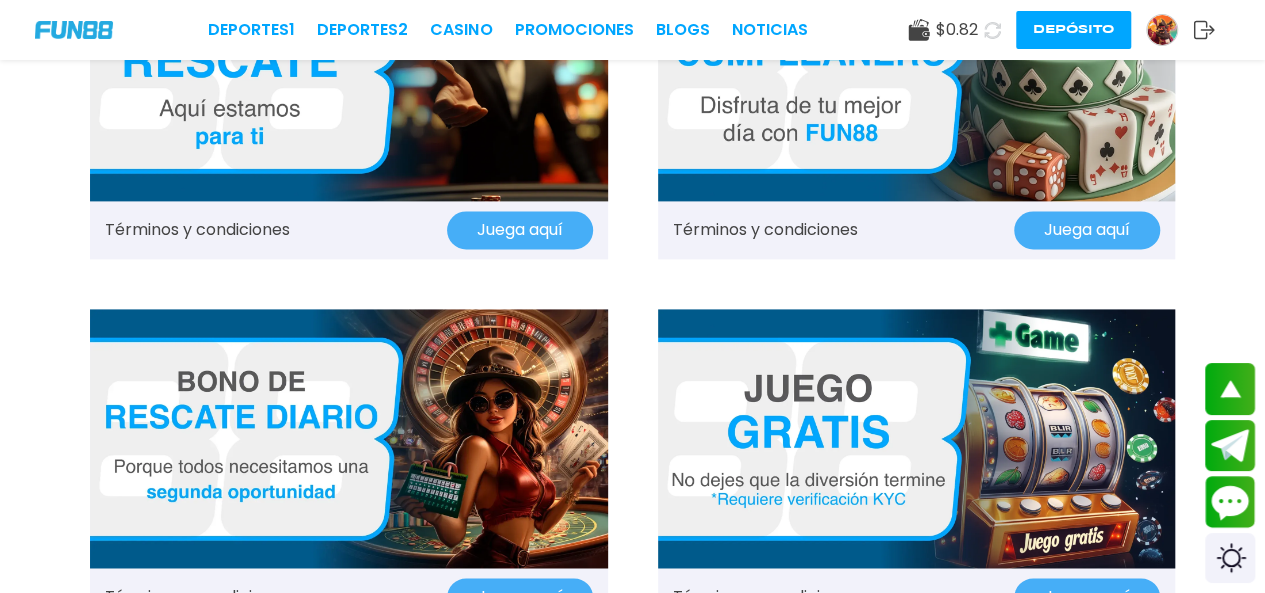 click at bounding box center (349, 438) 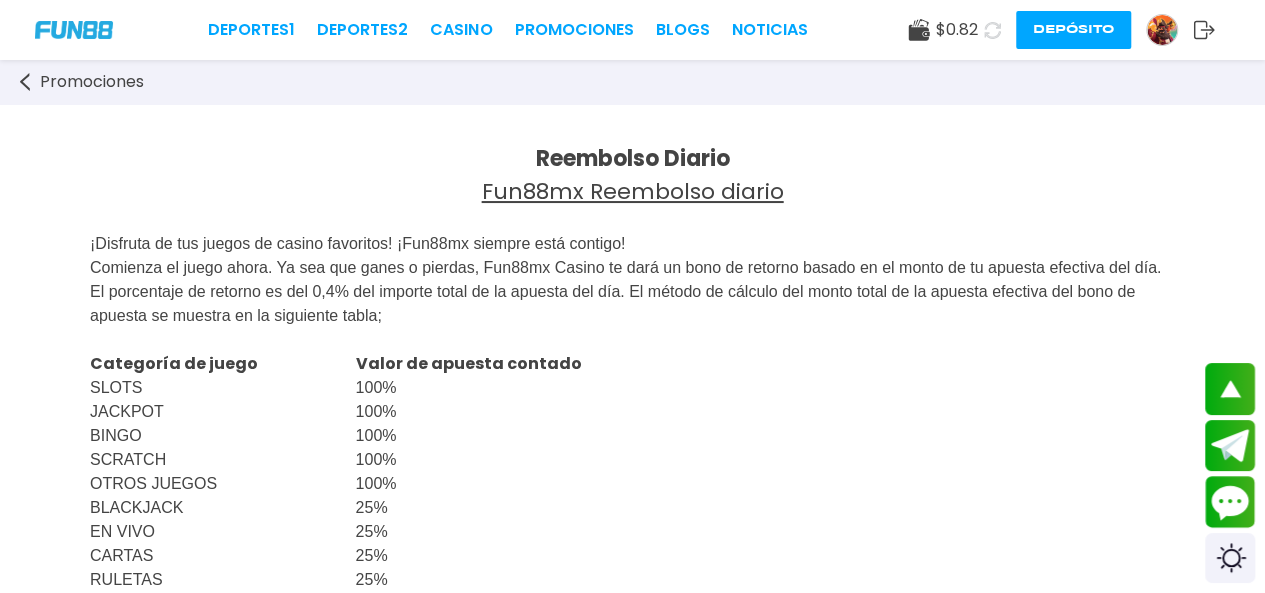scroll, scrollTop: 0, scrollLeft: 0, axis: both 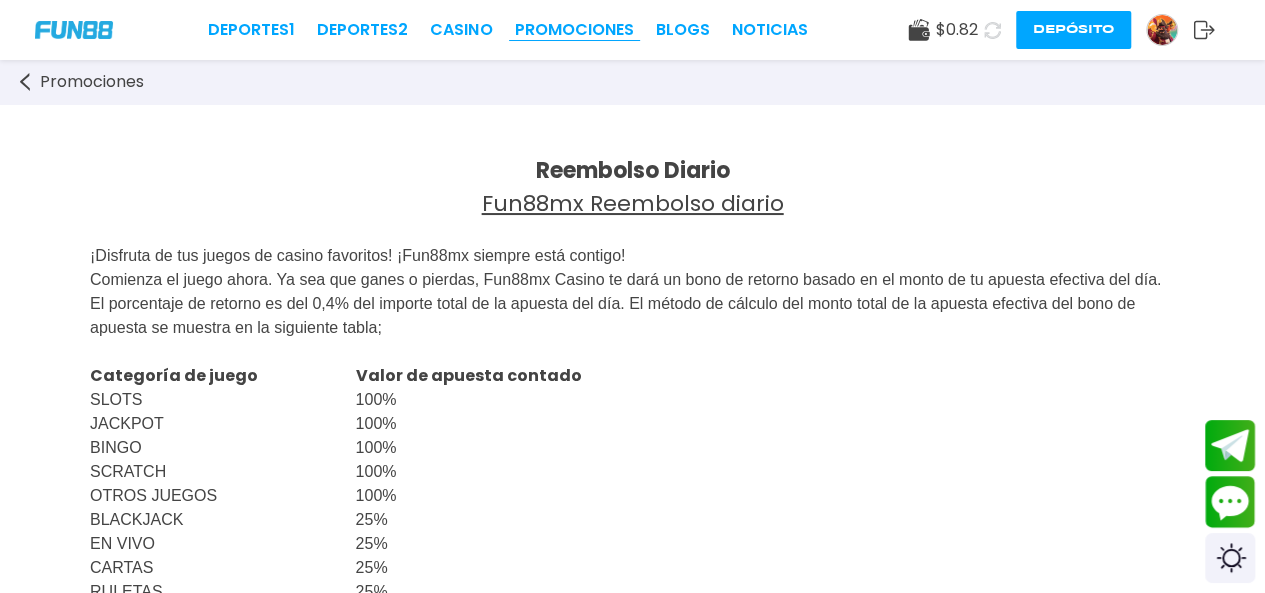 click on "Promociones" at bounding box center [574, 30] 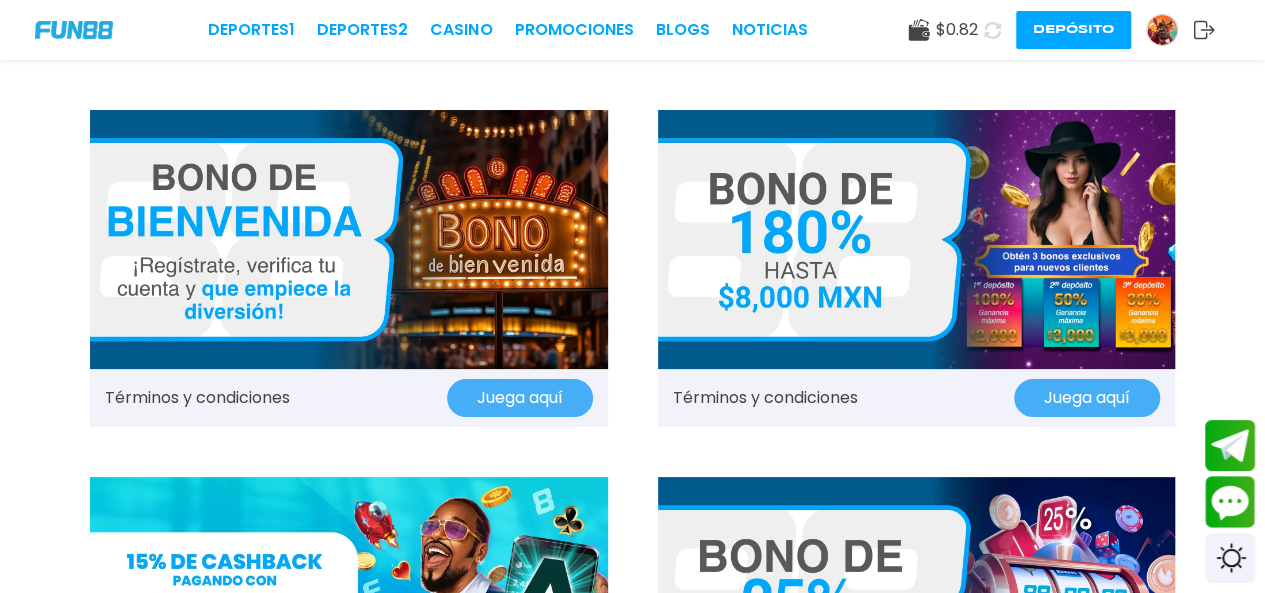 click at bounding box center (1162, 30) 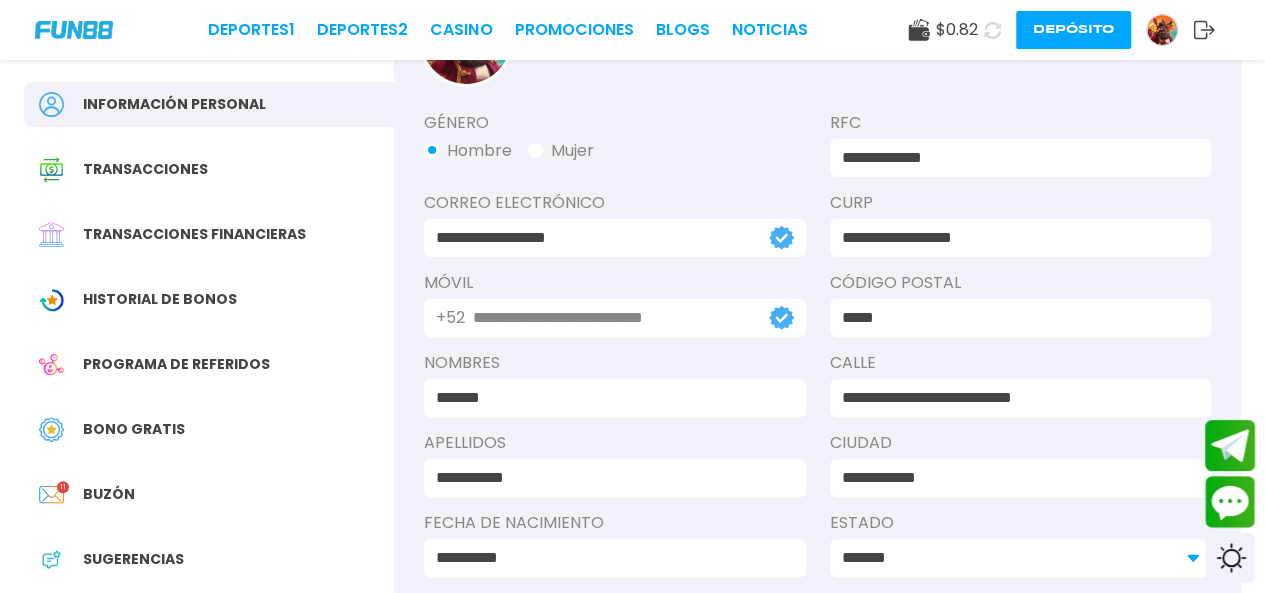 scroll, scrollTop: 144, scrollLeft: 0, axis: vertical 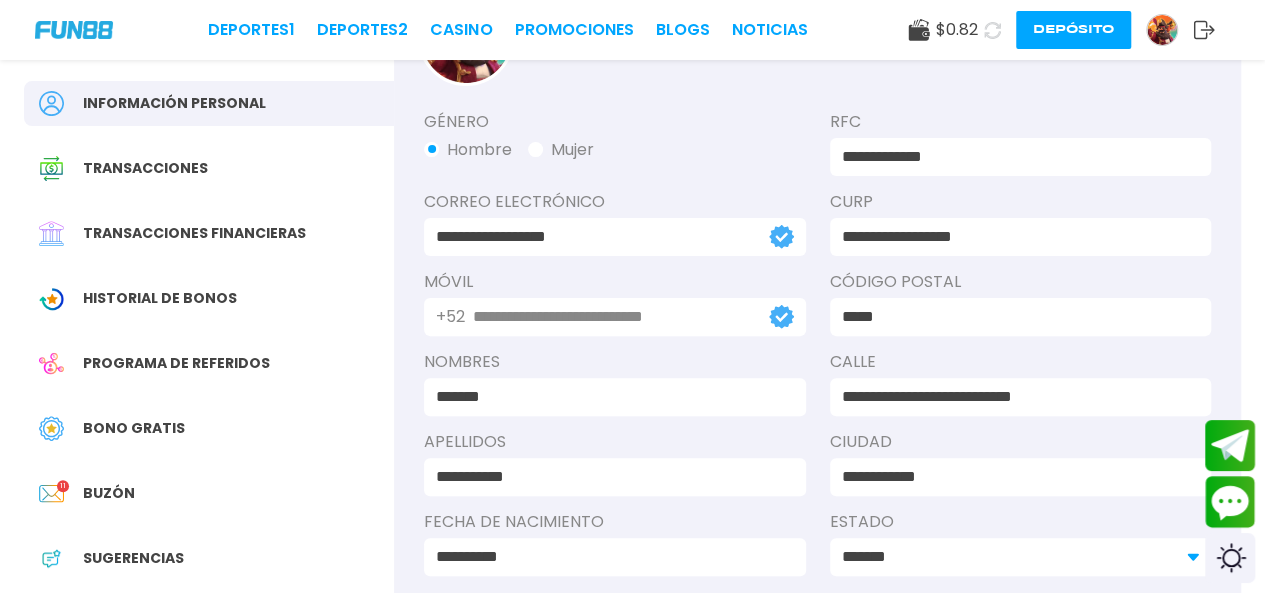 click on "Bono Gratis" at bounding box center [209, 428] 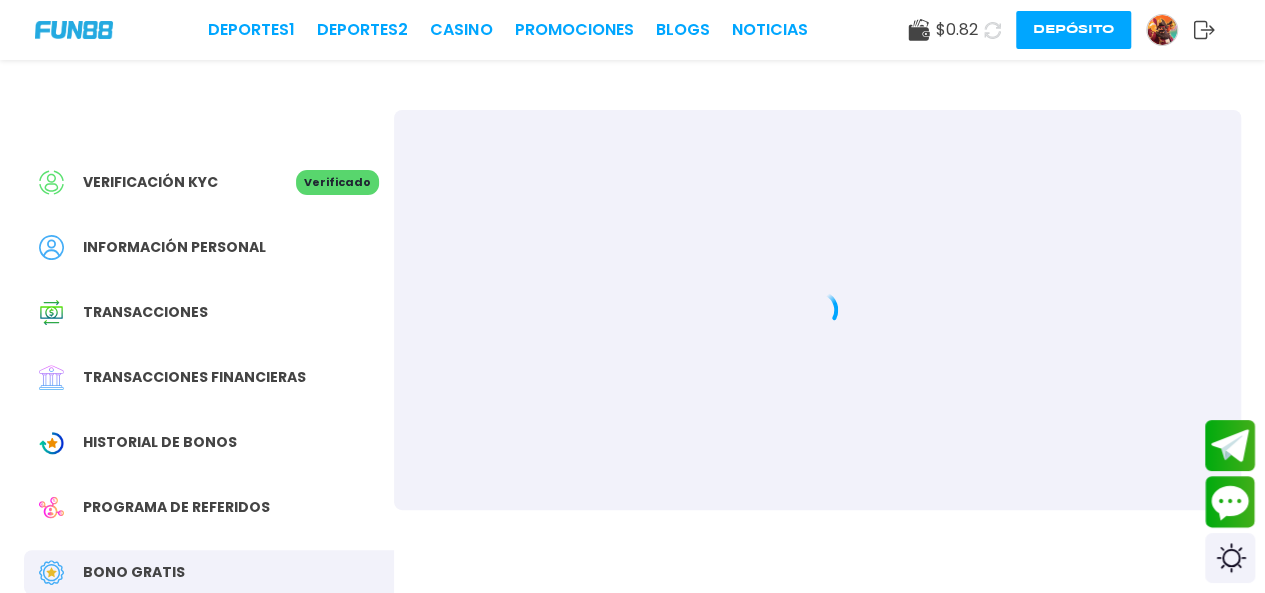 scroll, scrollTop: 0, scrollLeft: 0, axis: both 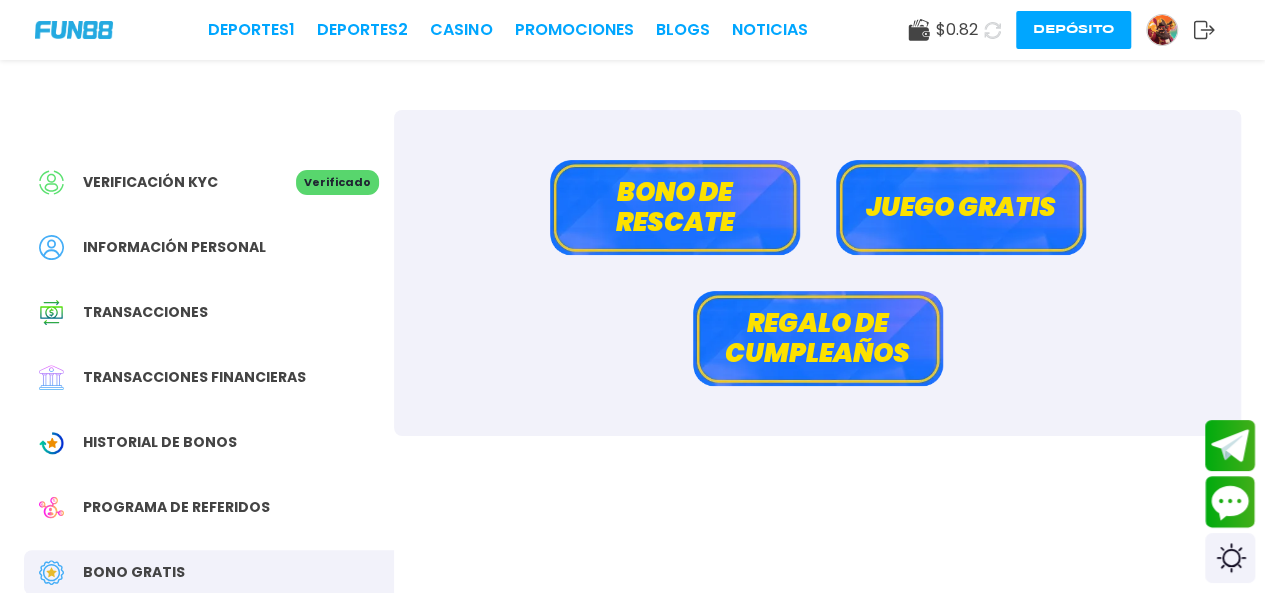 click on "Bono de rescate" at bounding box center (675, 207) 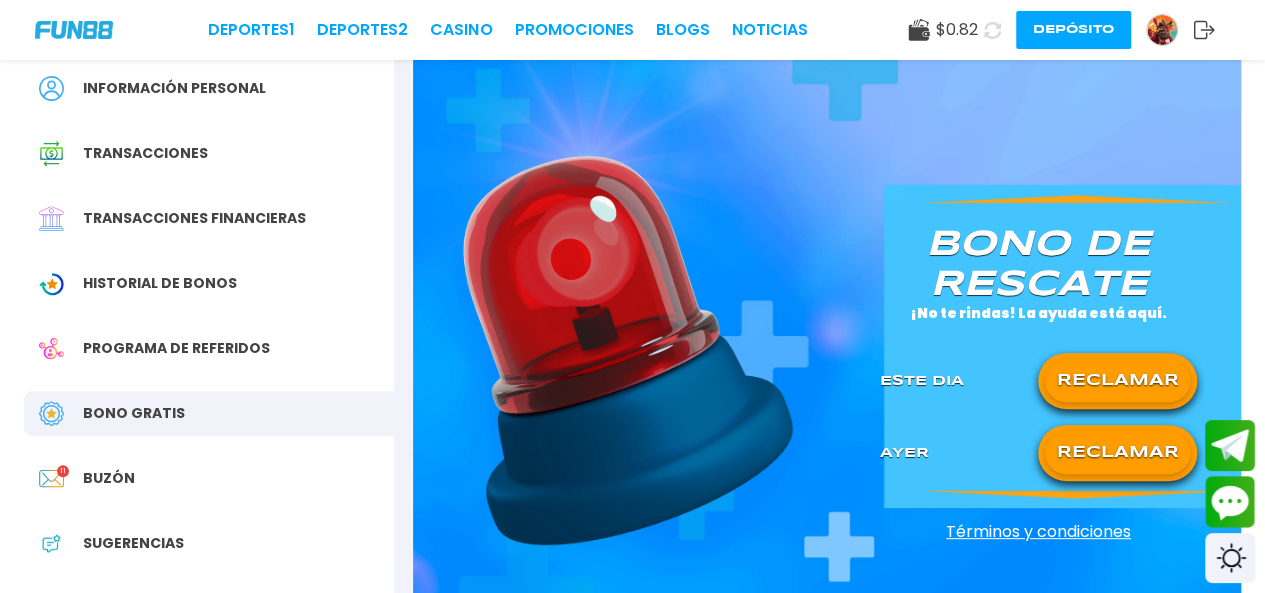 scroll, scrollTop: 160, scrollLeft: 0, axis: vertical 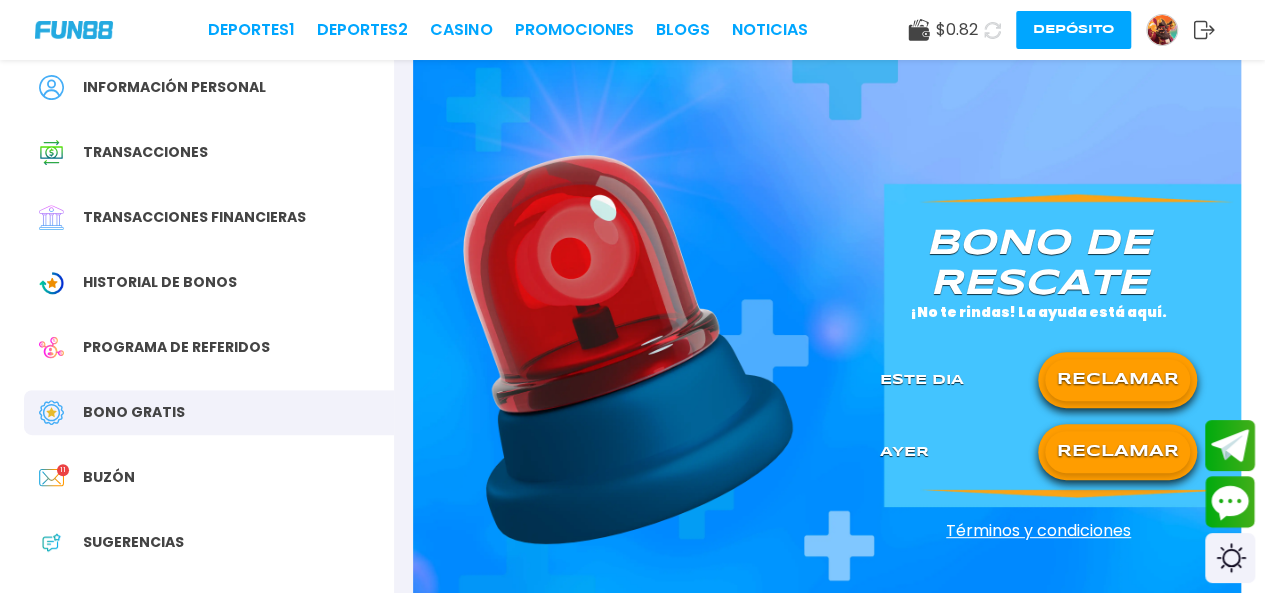 click on "RECLAMAR" at bounding box center [1117, 452] 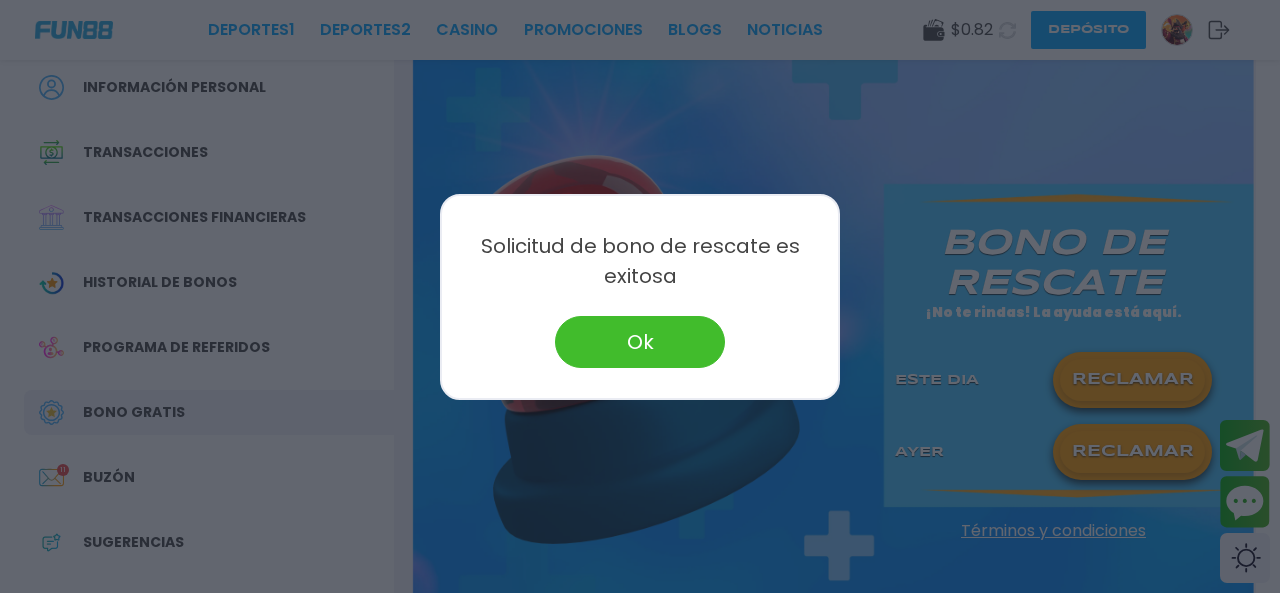 click on "Ok" at bounding box center (640, 342) 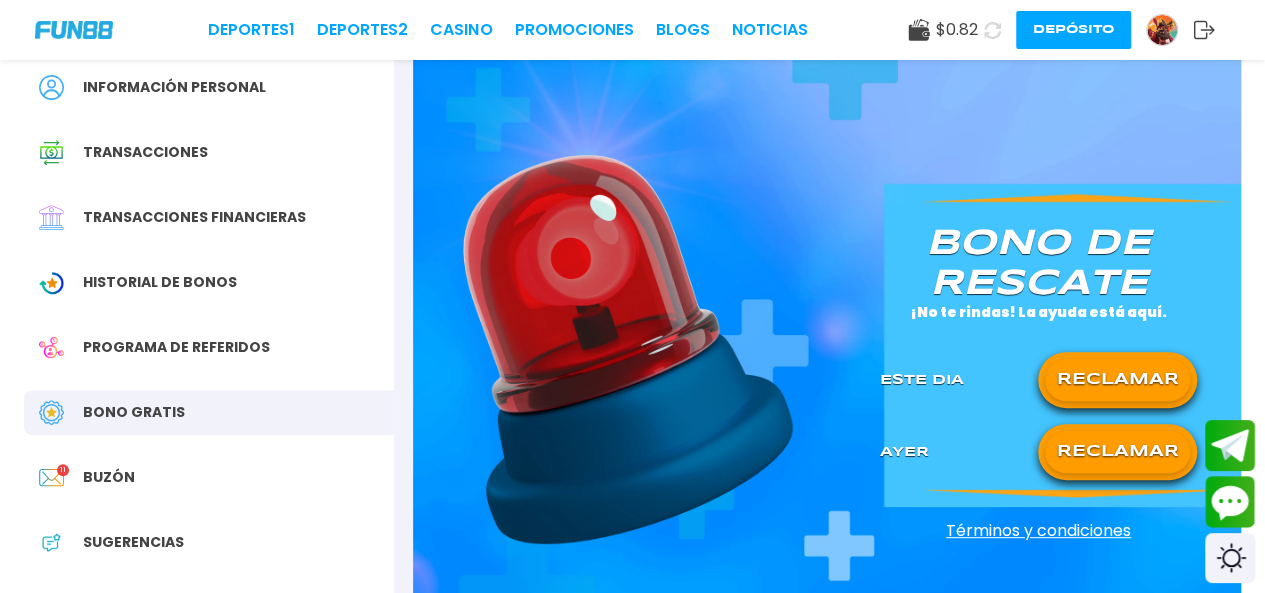 click 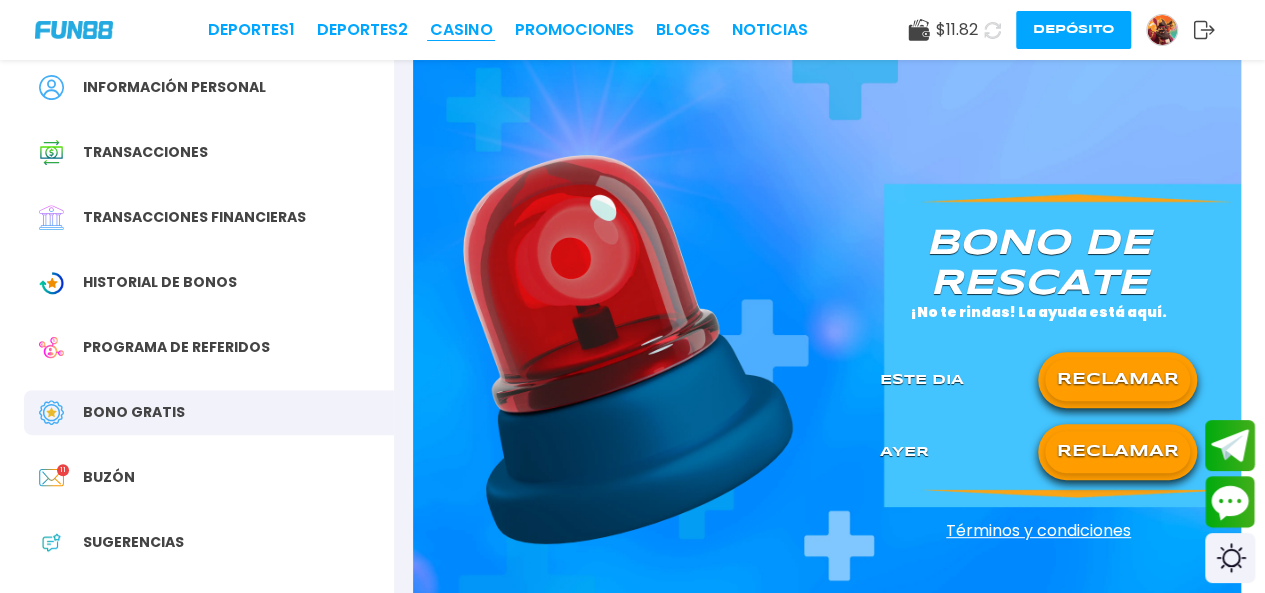click on "CASINO" at bounding box center (461, 30) 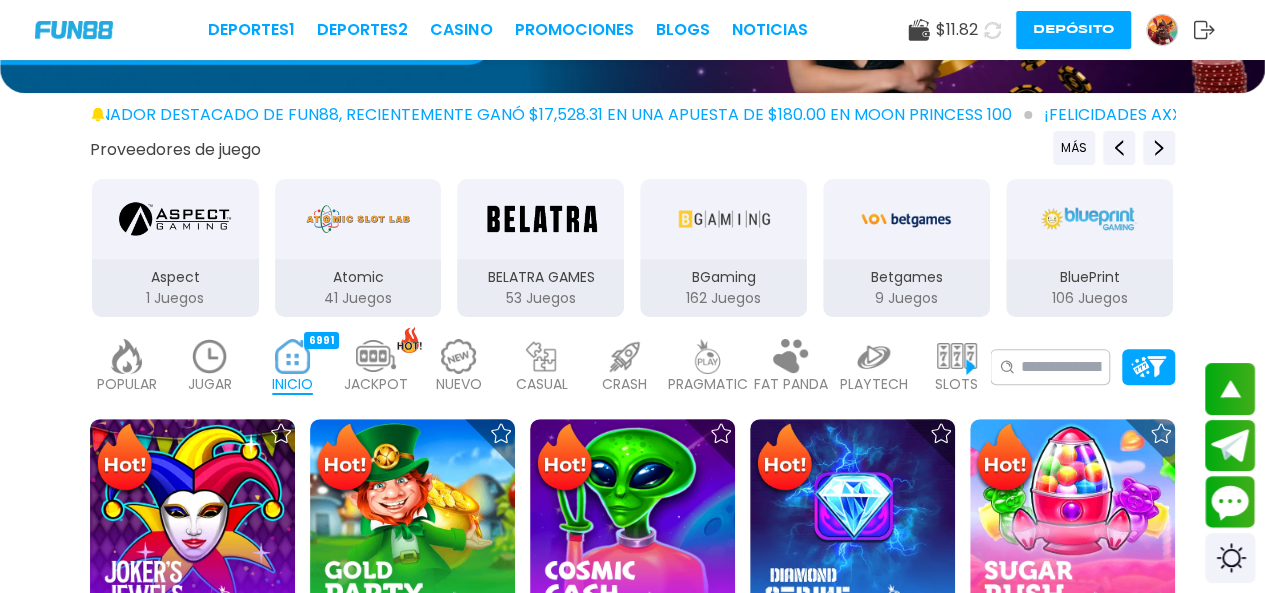 scroll, scrollTop: 248, scrollLeft: 0, axis: vertical 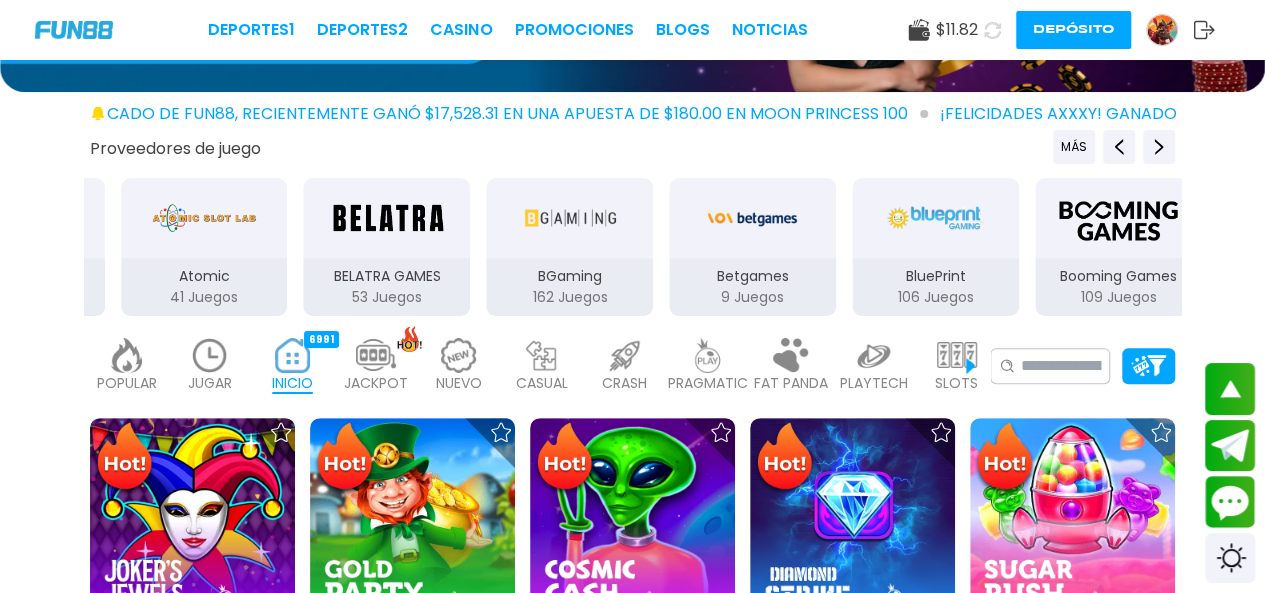click on "JACKPOT" at bounding box center (376, 383) 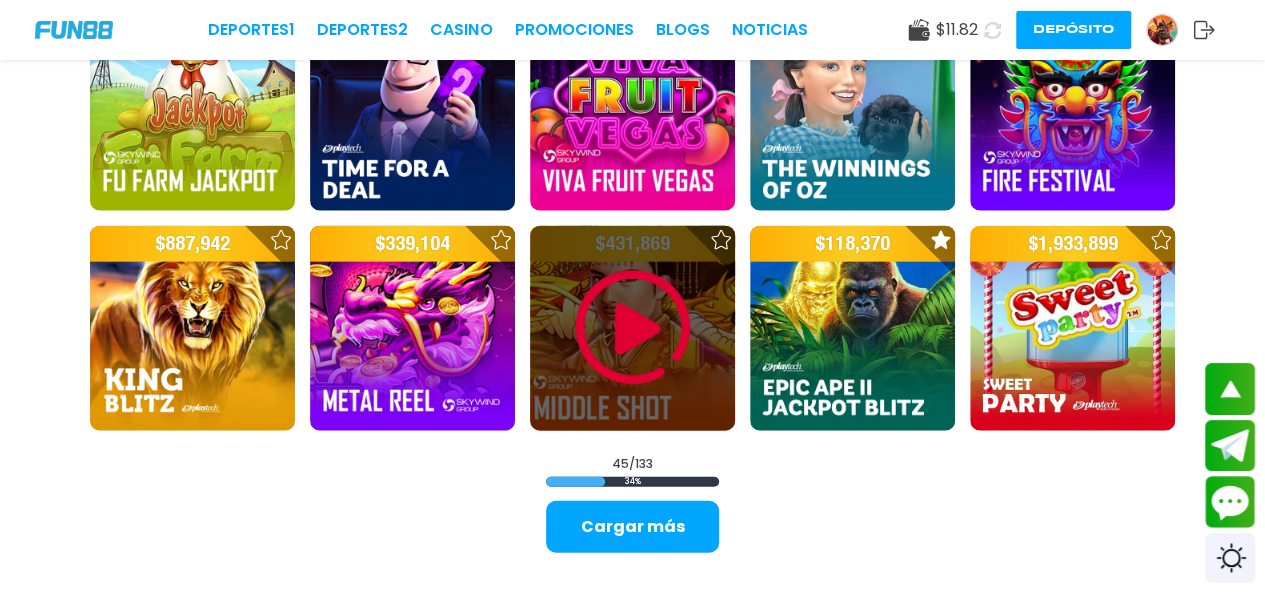 scroll, scrollTop: 2198, scrollLeft: 0, axis: vertical 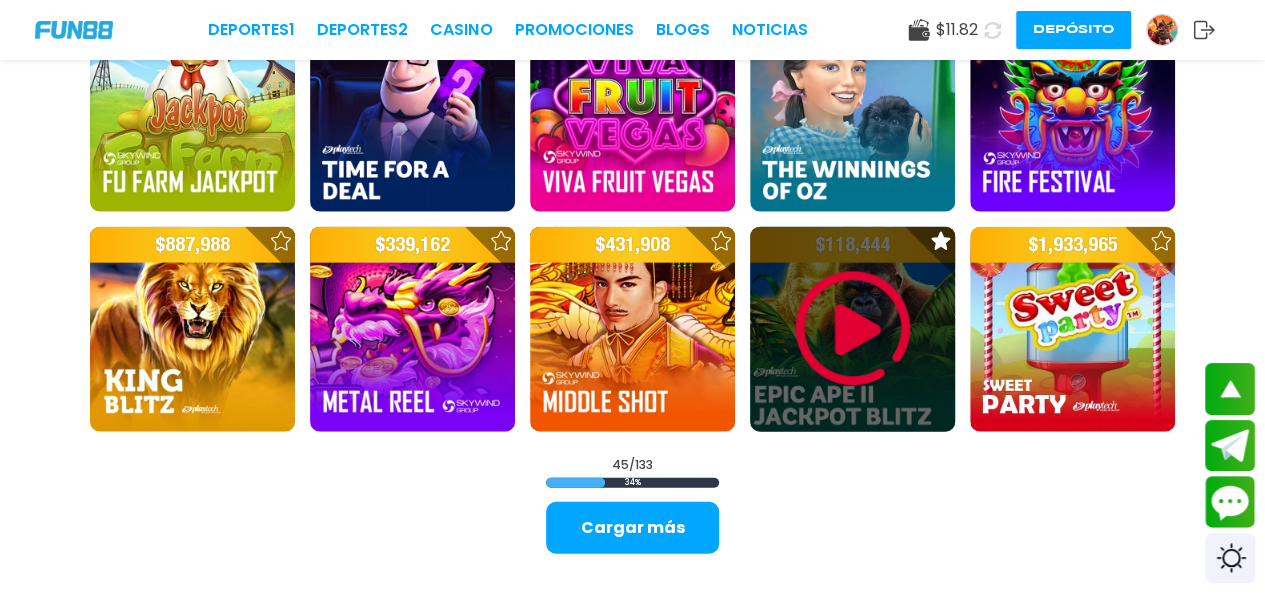 click at bounding box center (853, 329) 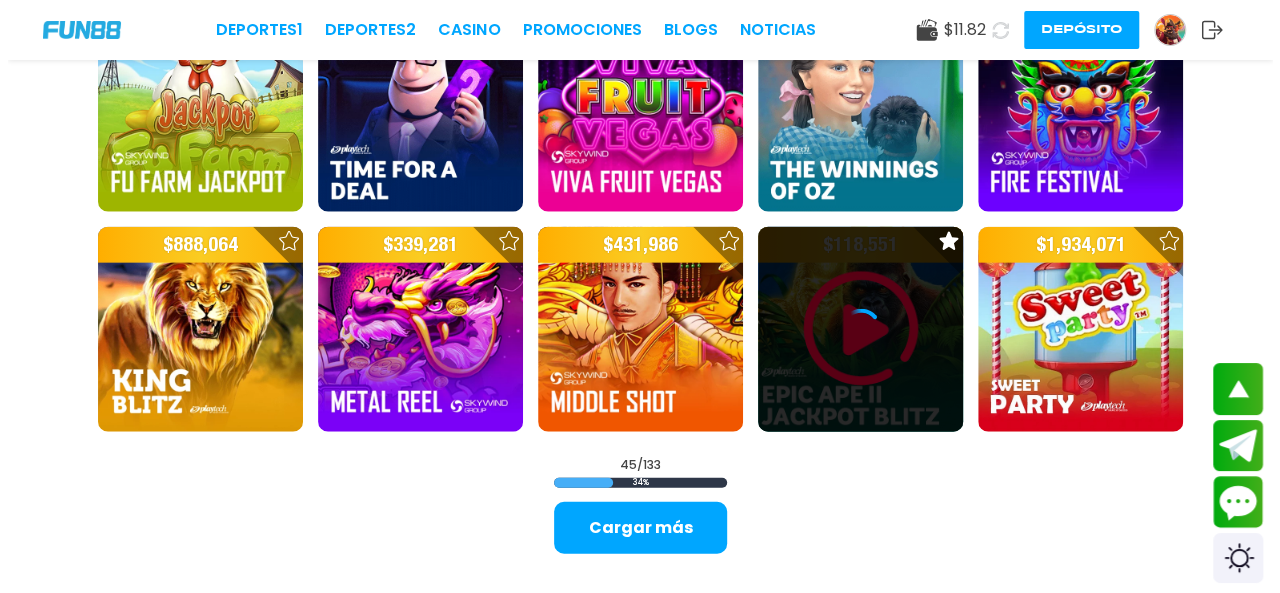 scroll, scrollTop: 0, scrollLeft: 0, axis: both 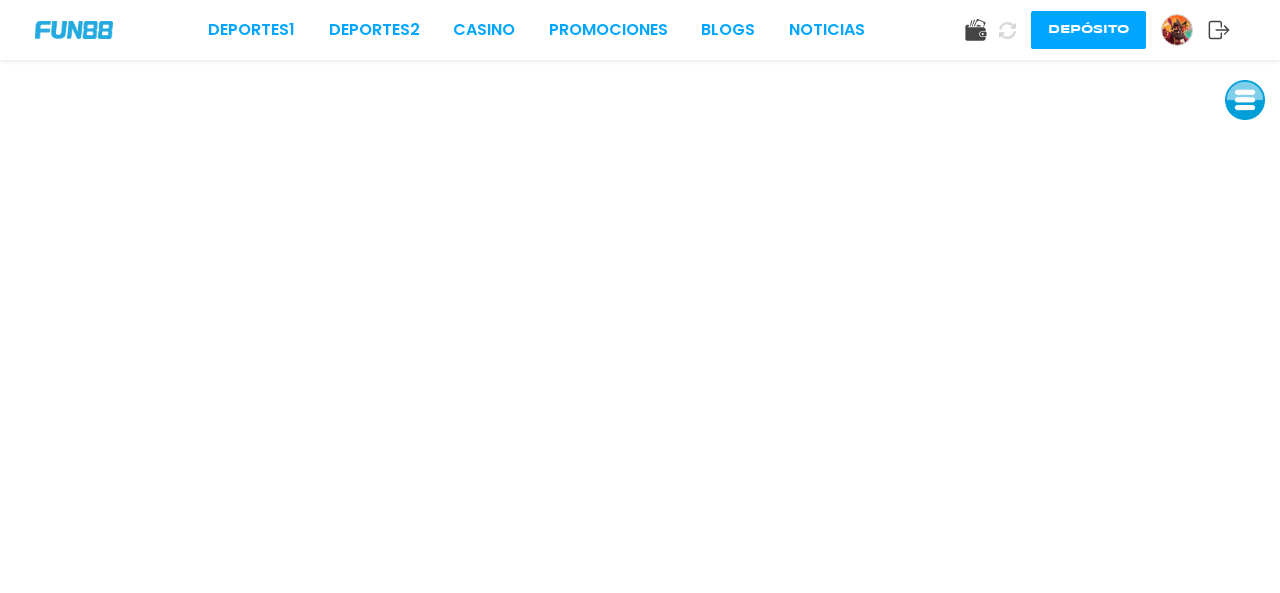 click 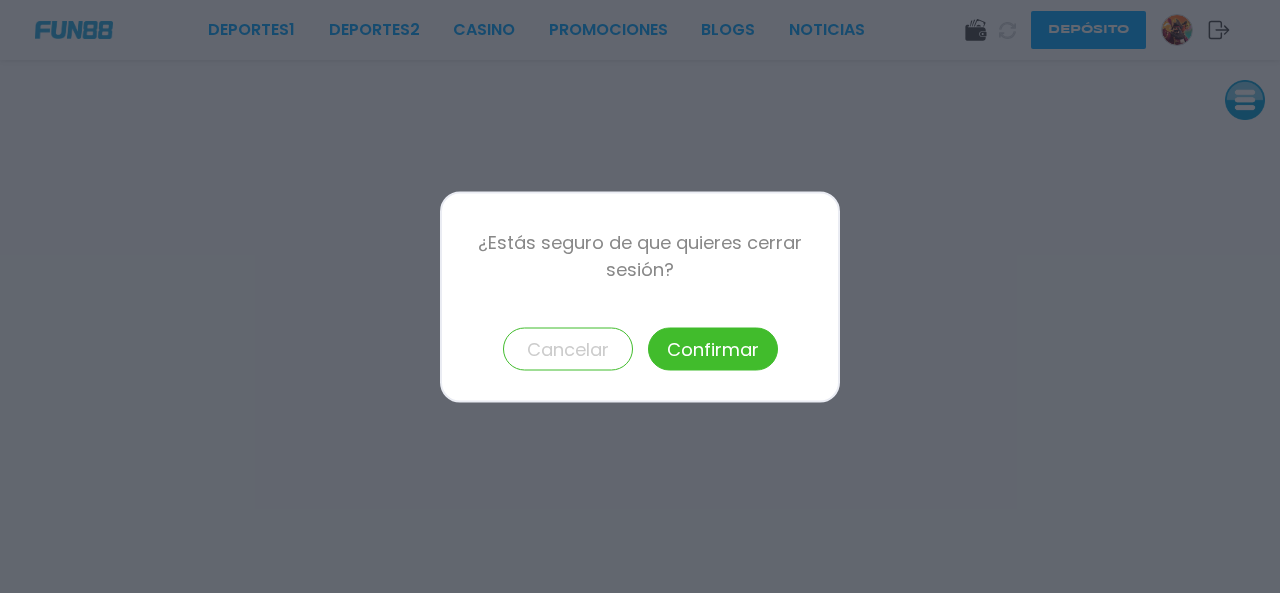 click on "Confirmar" at bounding box center (713, 348) 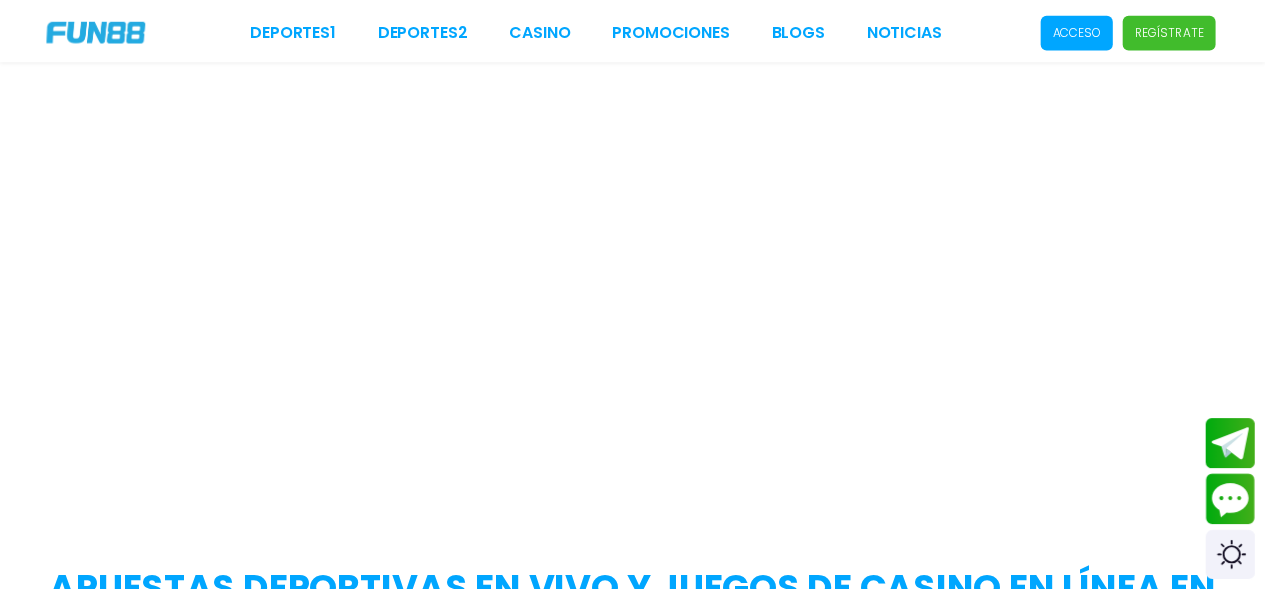 scroll, scrollTop: 0, scrollLeft: 0, axis: both 